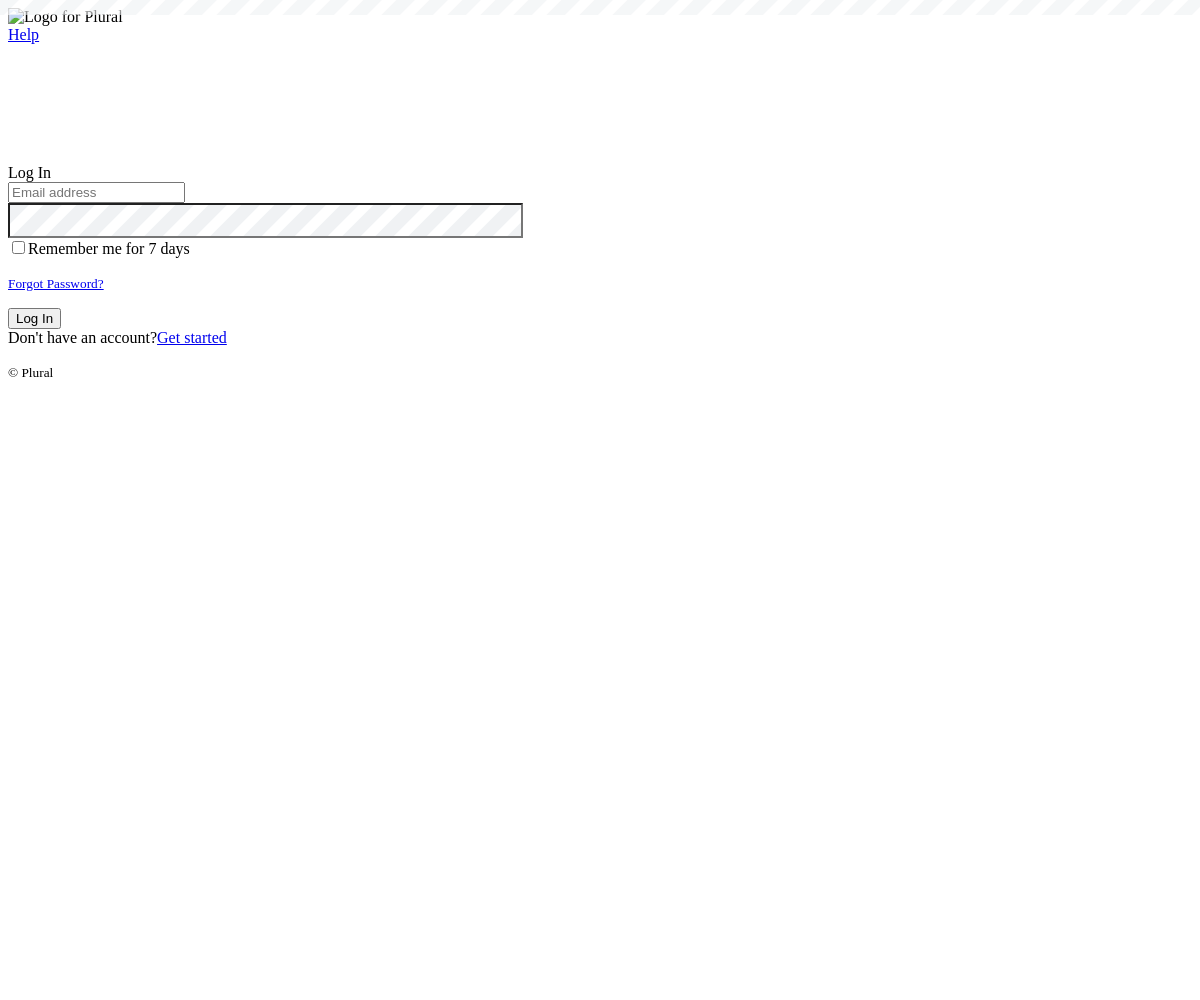 scroll, scrollTop: 0, scrollLeft: 0, axis: both 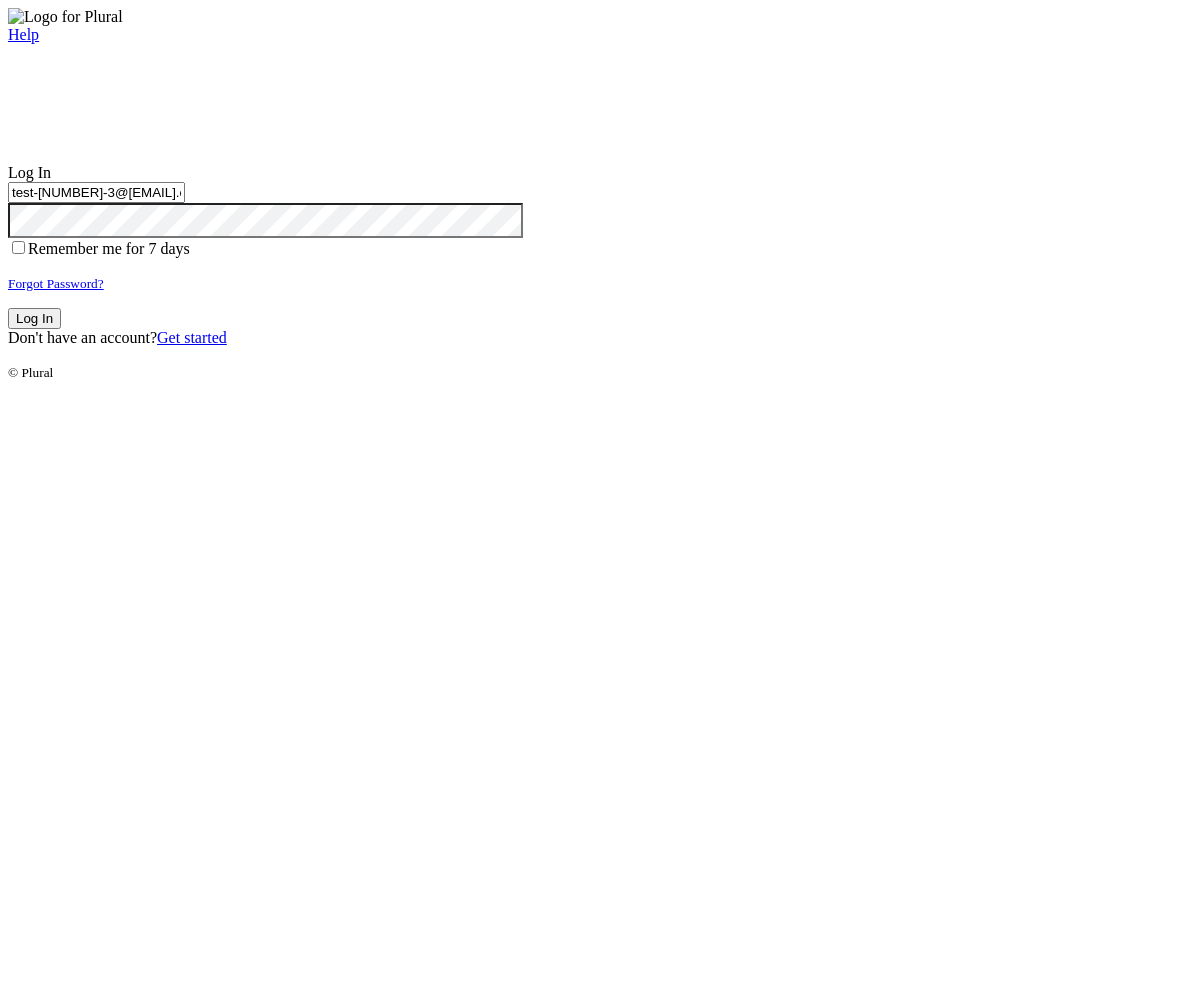 type on "test-[NUMBER]-3@[EMAIL].com" 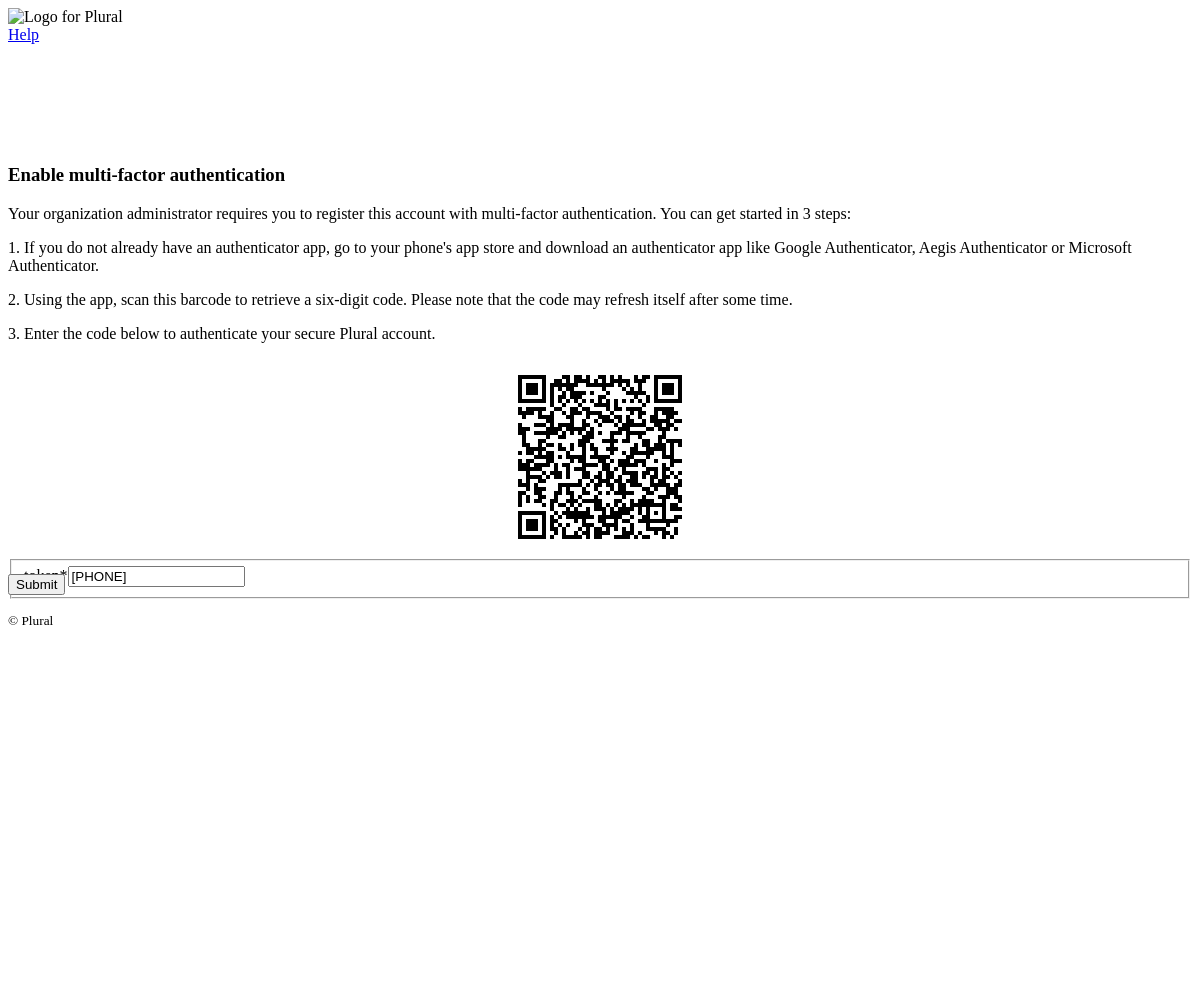 type on "[PHONE]" 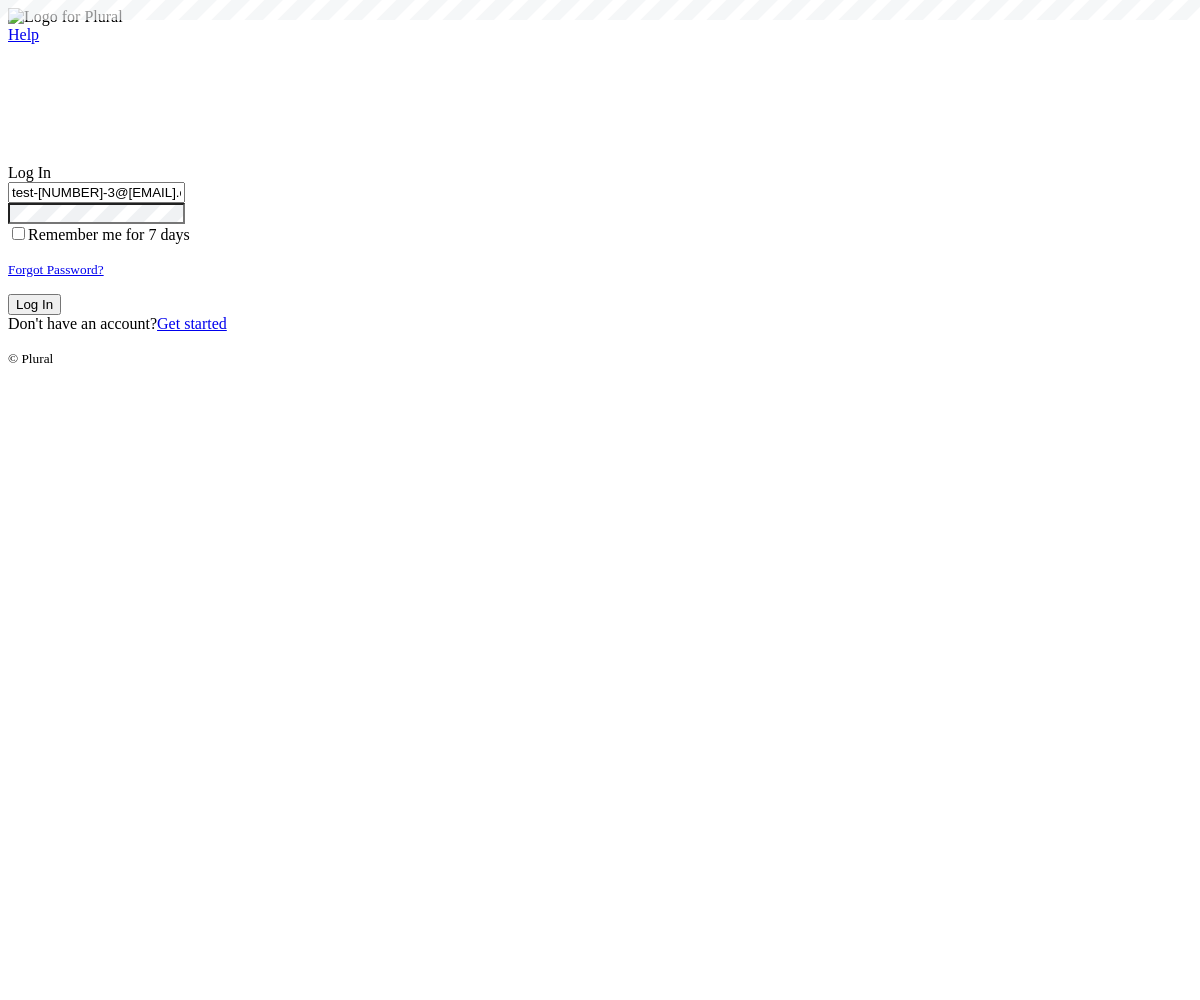 click on "Log In" at bounding box center [34, 304] 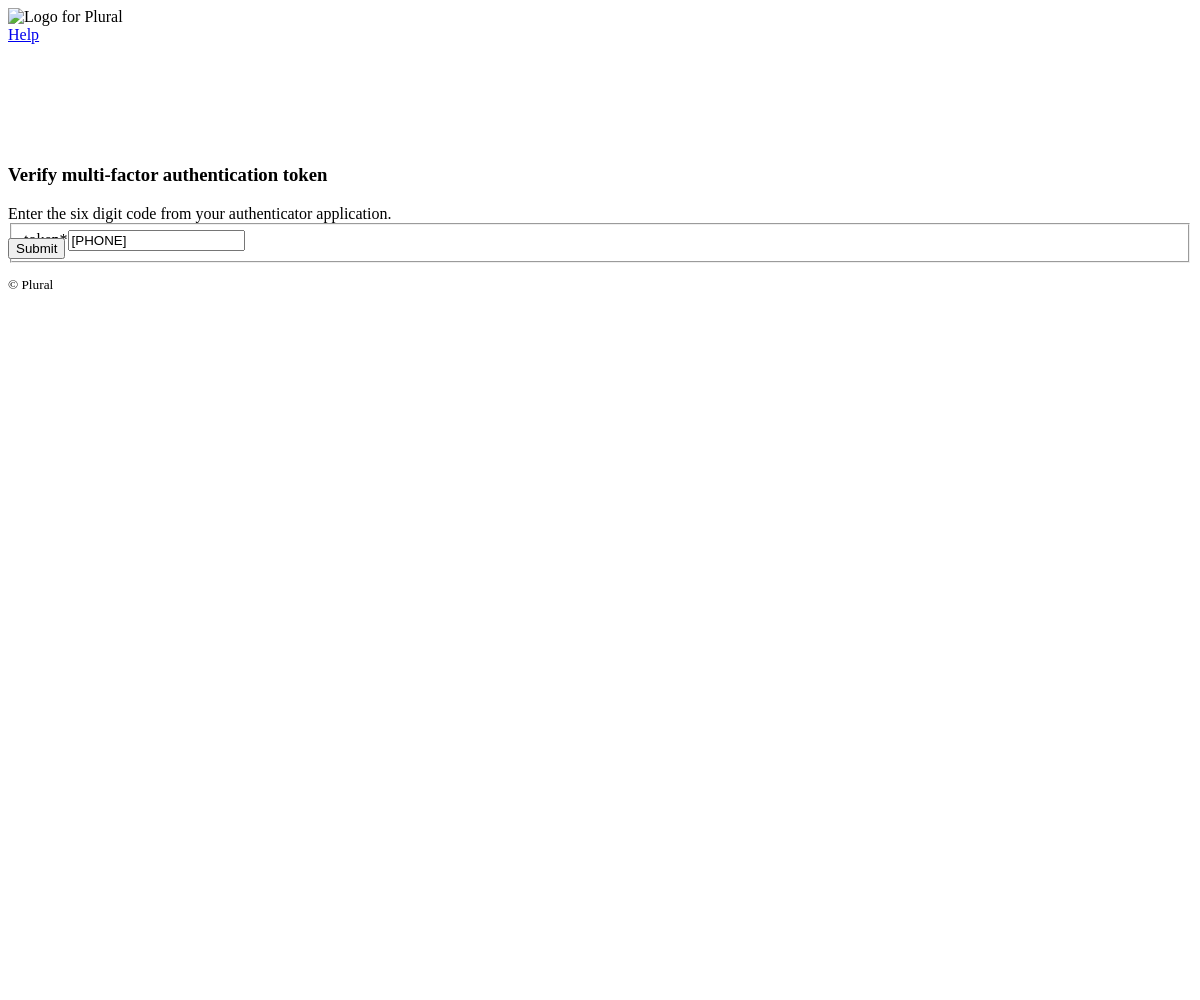 type on "[PHONE]" 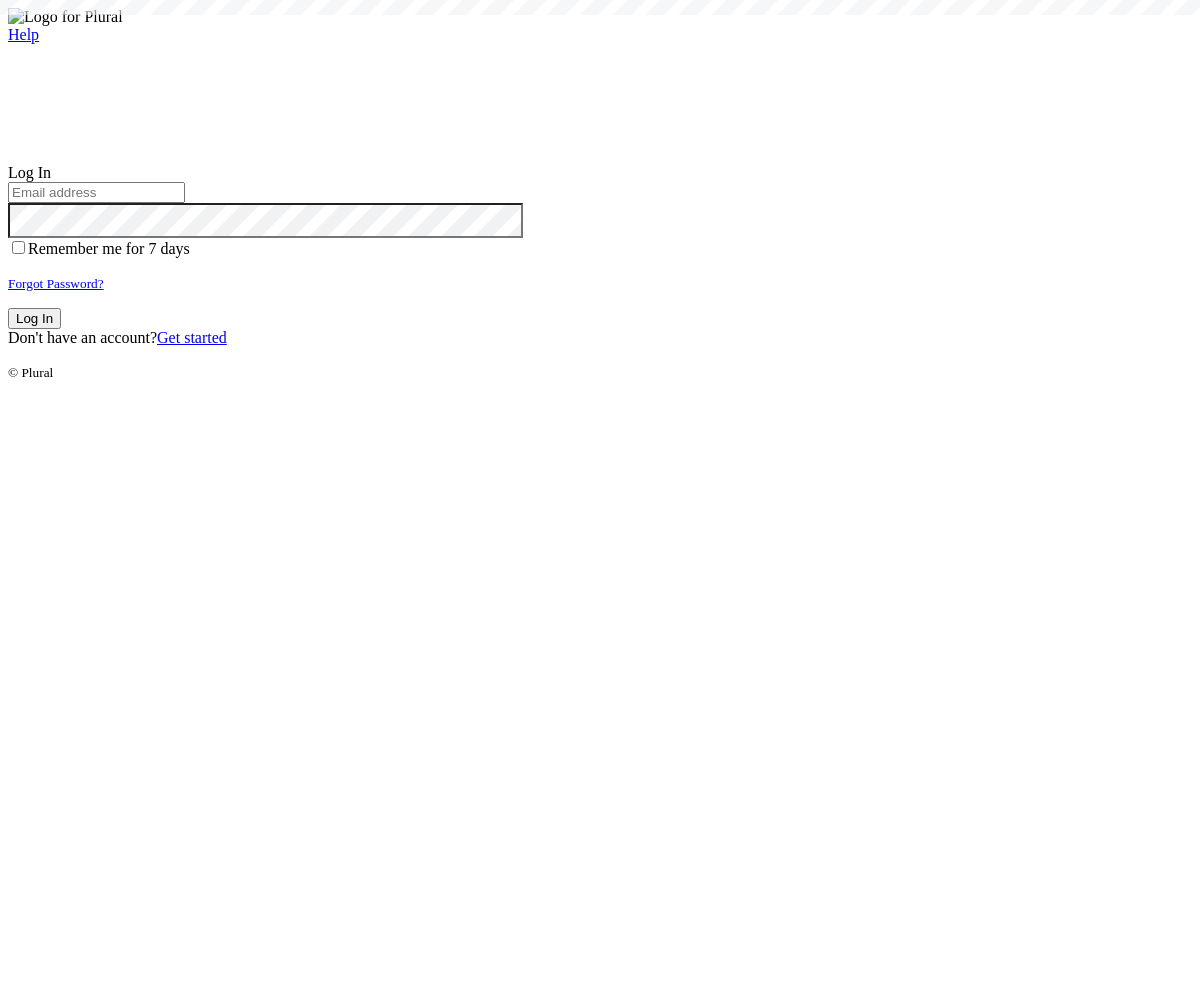 scroll, scrollTop: 0, scrollLeft: 0, axis: both 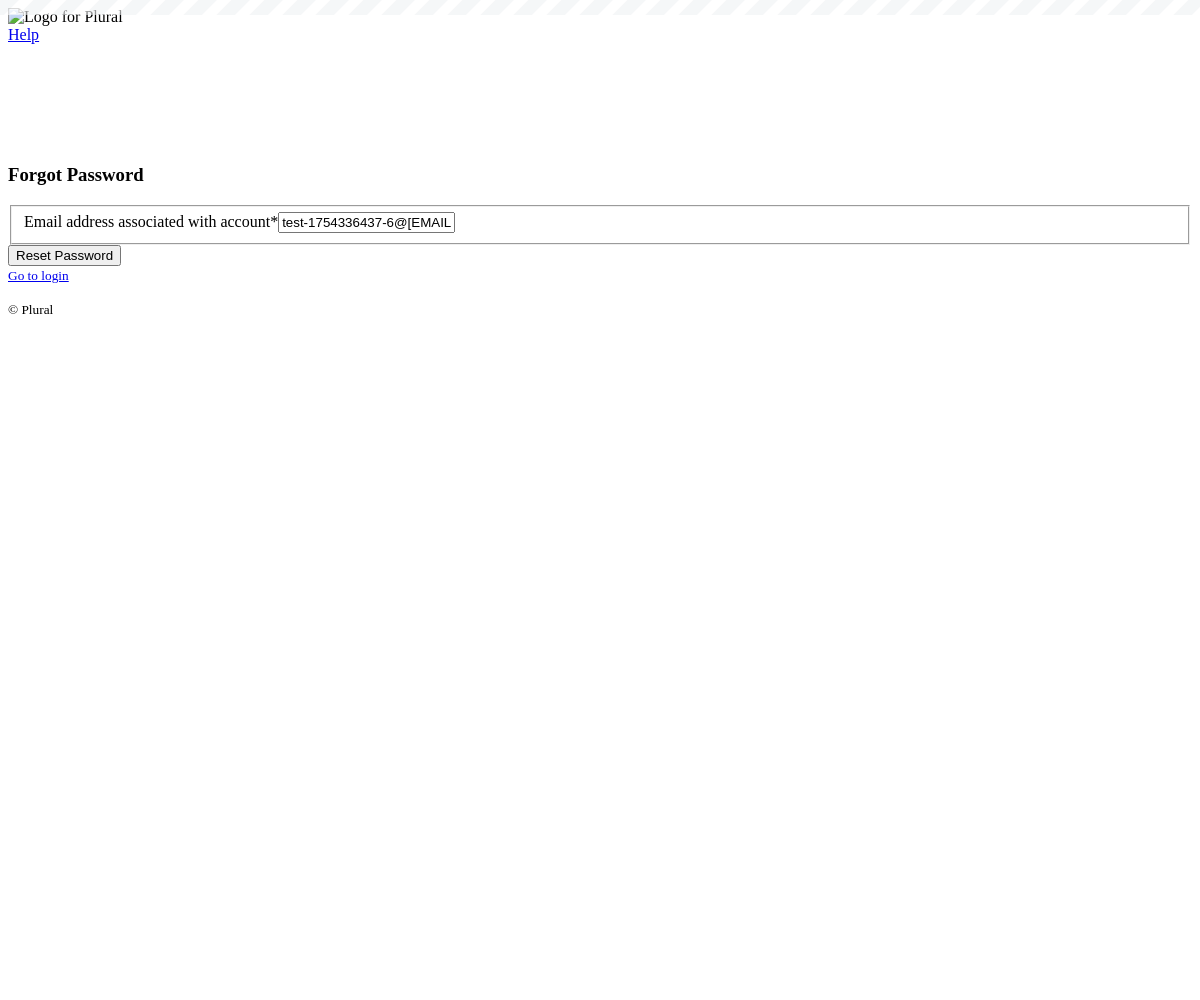type on "test-1754336437-6@civiceagle.com" 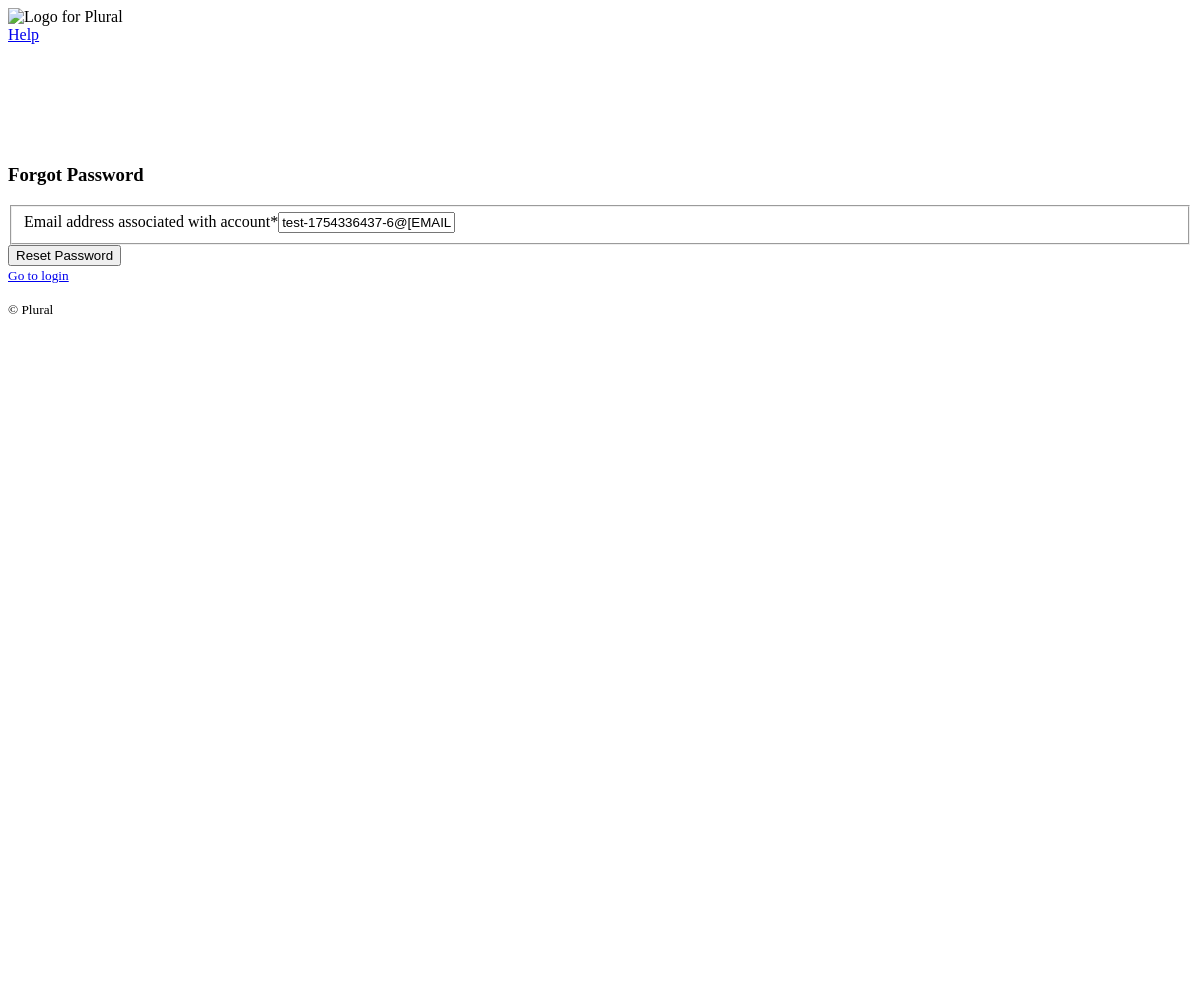 click on "Reset Password" at bounding box center [64, 255] 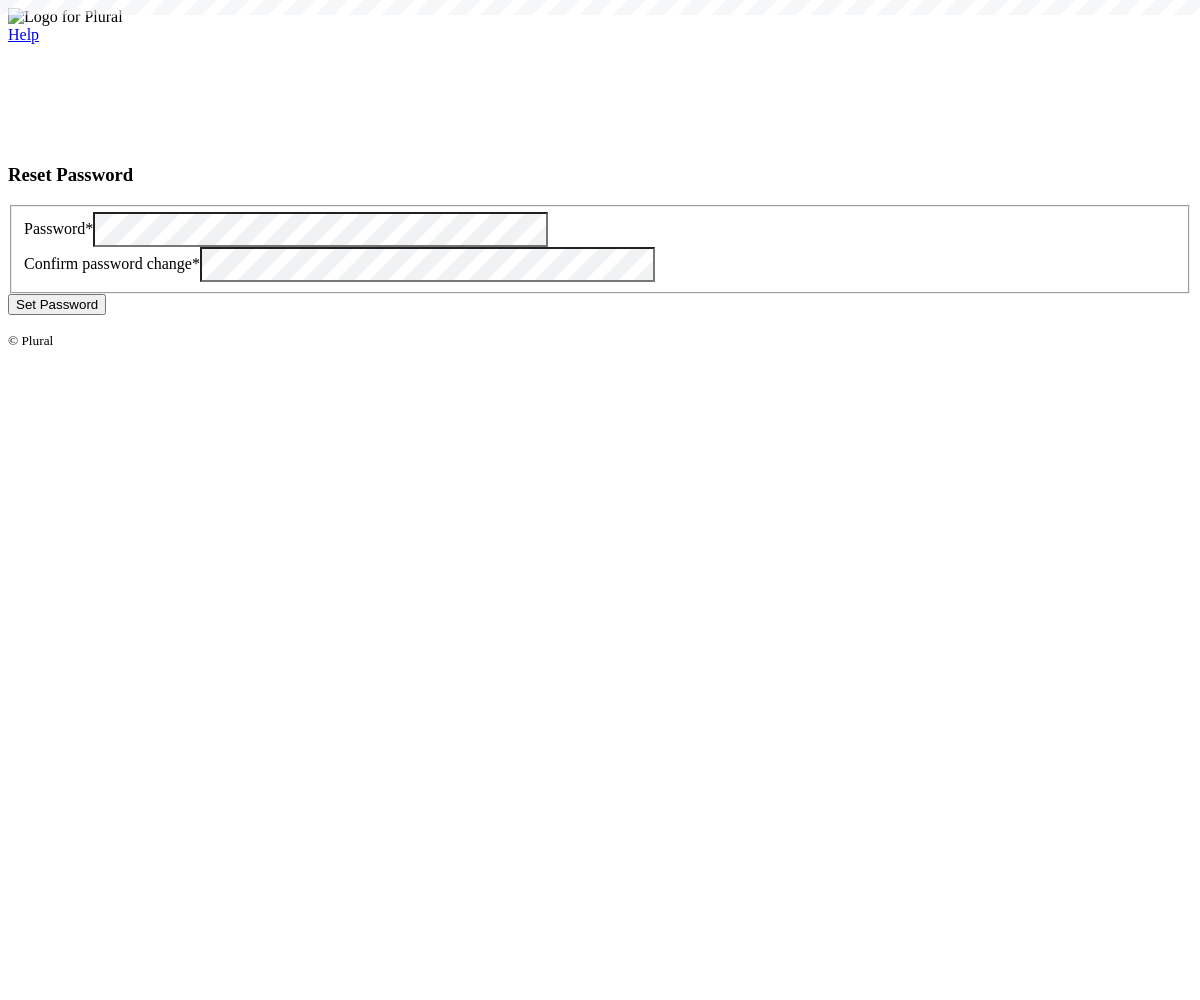 scroll, scrollTop: 0, scrollLeft: 0, axis: both 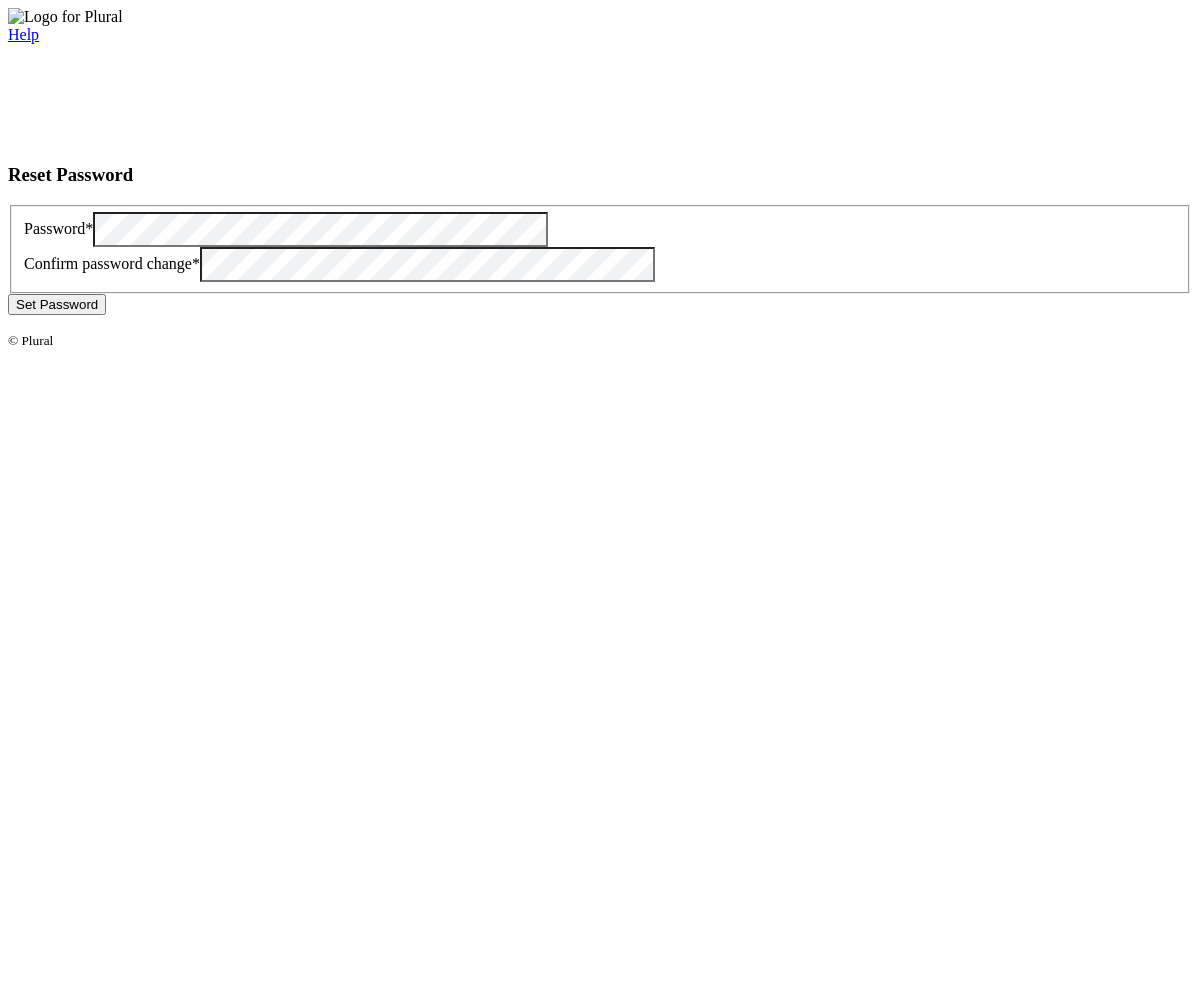 click on "Set Password" at bounding box center [57, 304] 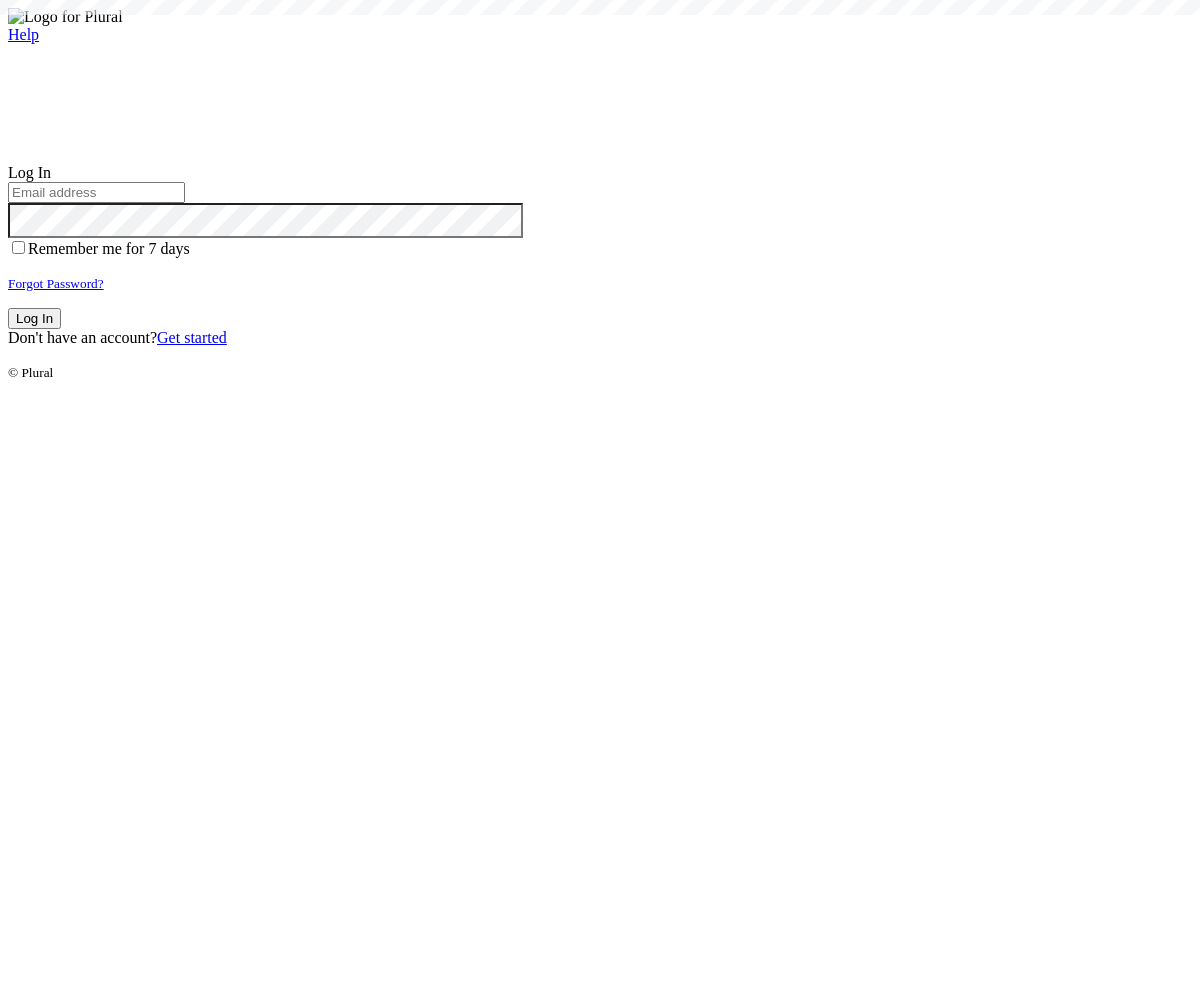 scroll, scrollTop: 0, scrollLeft: 0, axis: both 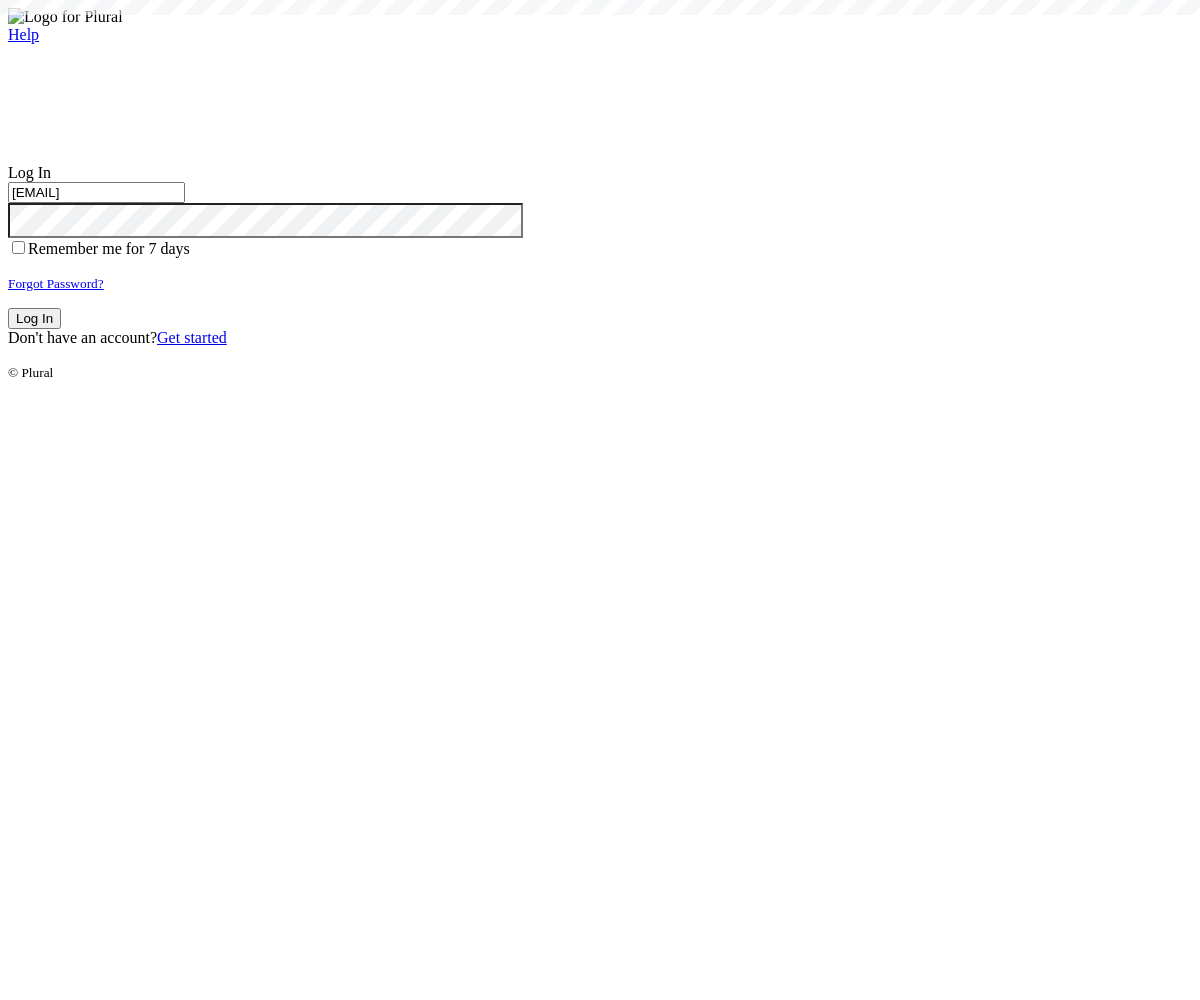 type on "[EMAIL]" 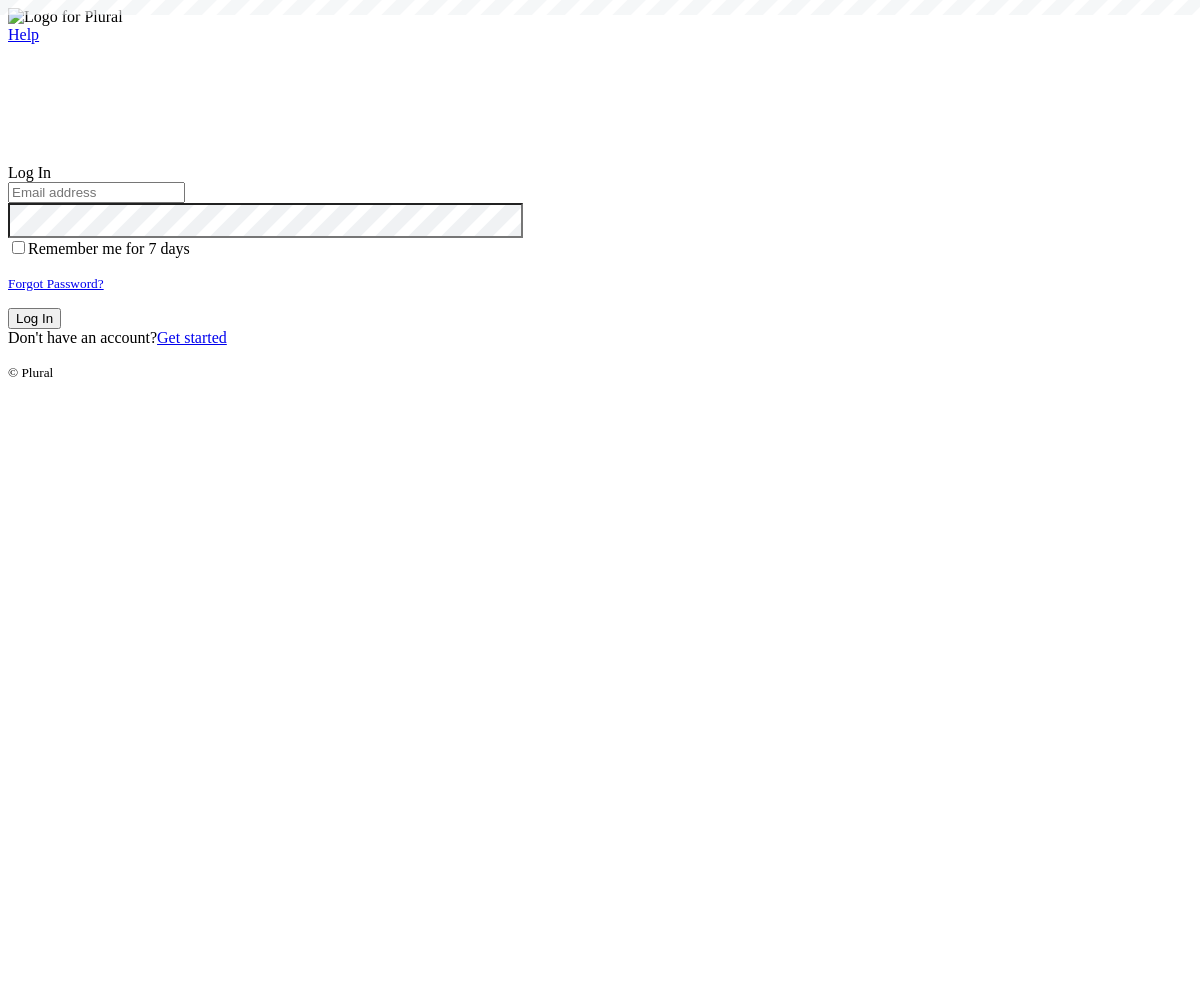 scroll, scrollTop: 0, scrollLeft: 0, axis: both 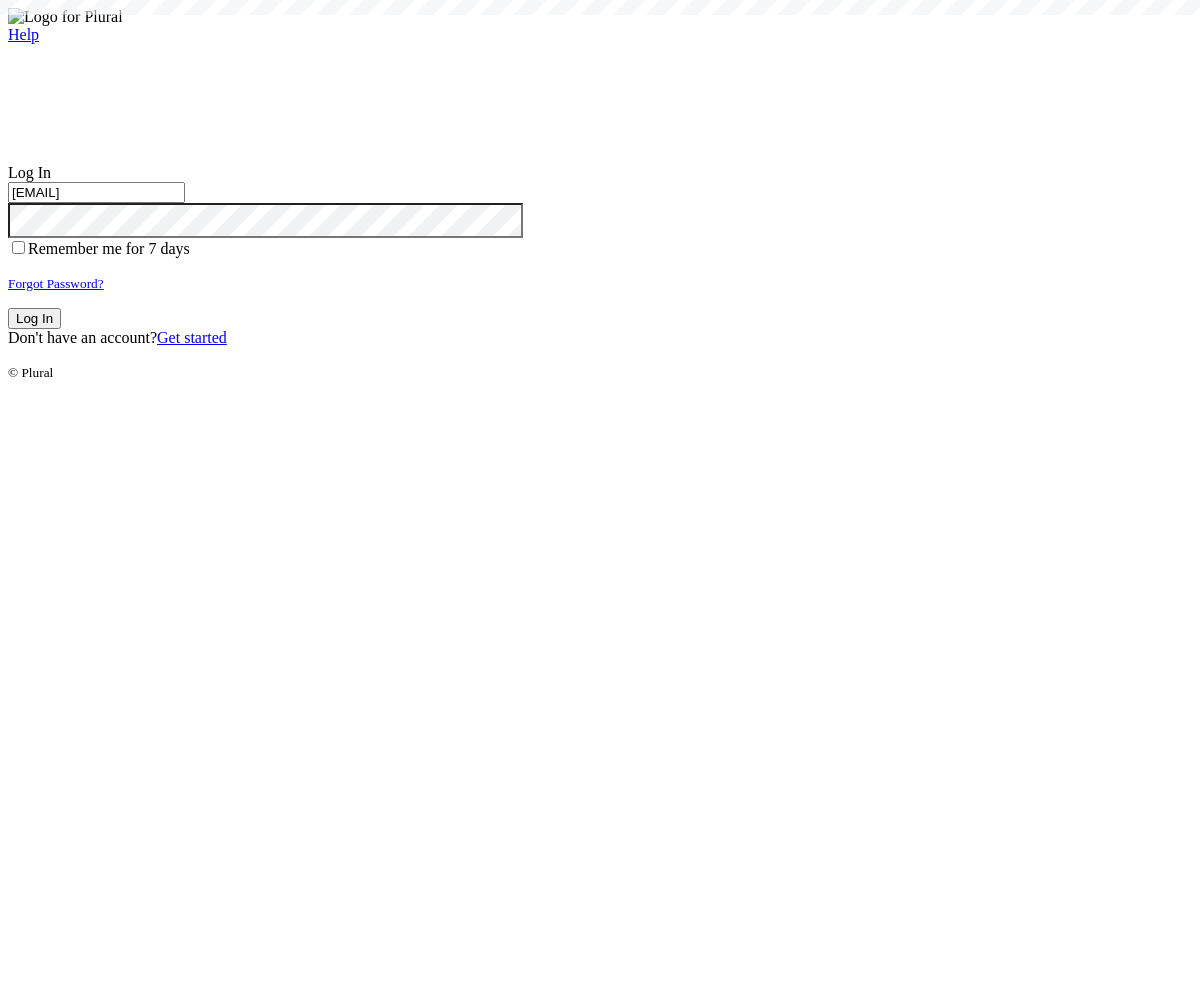 type on "[EMAIL]" 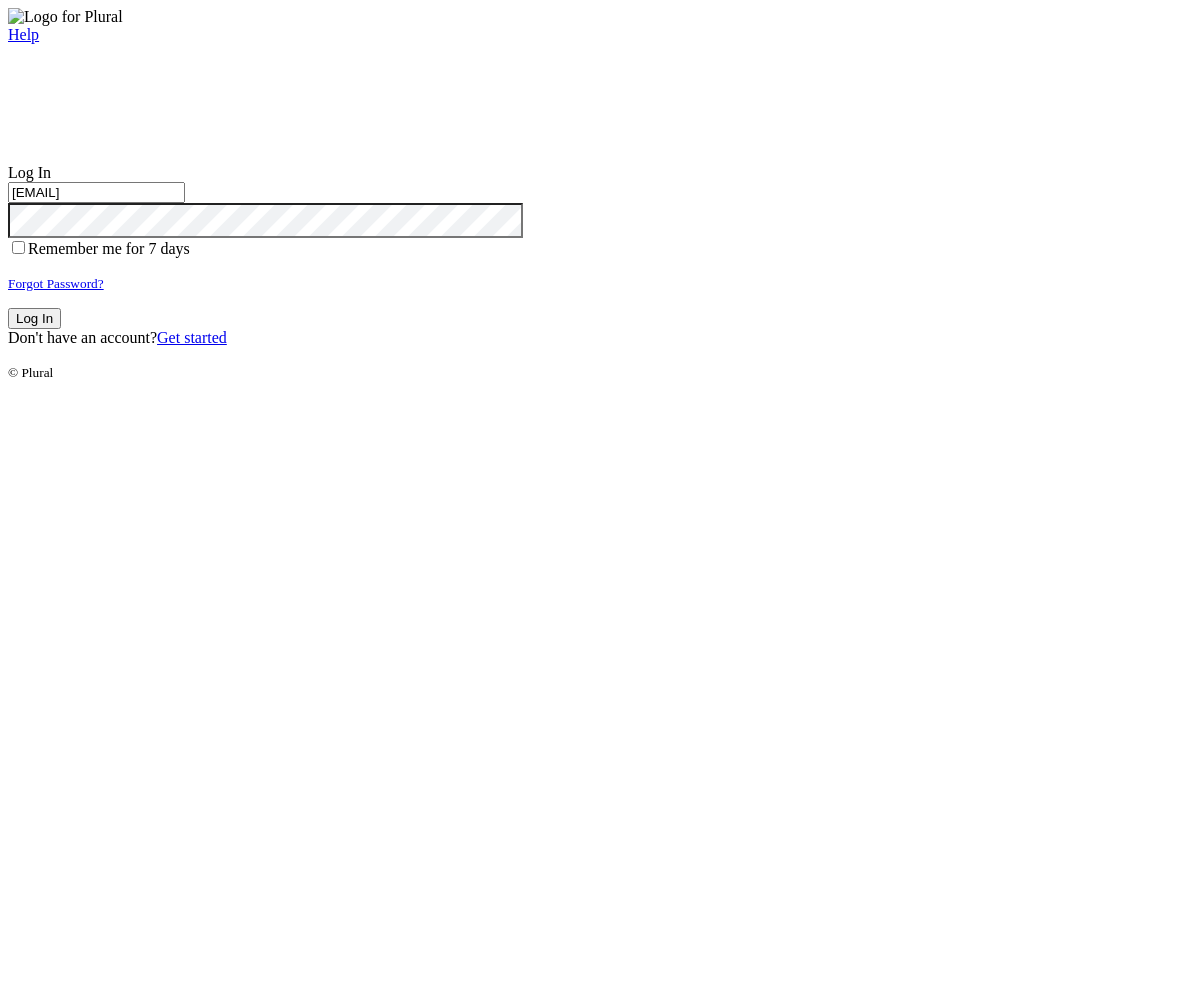 click on "Log In" at bounding box center (34, 318) 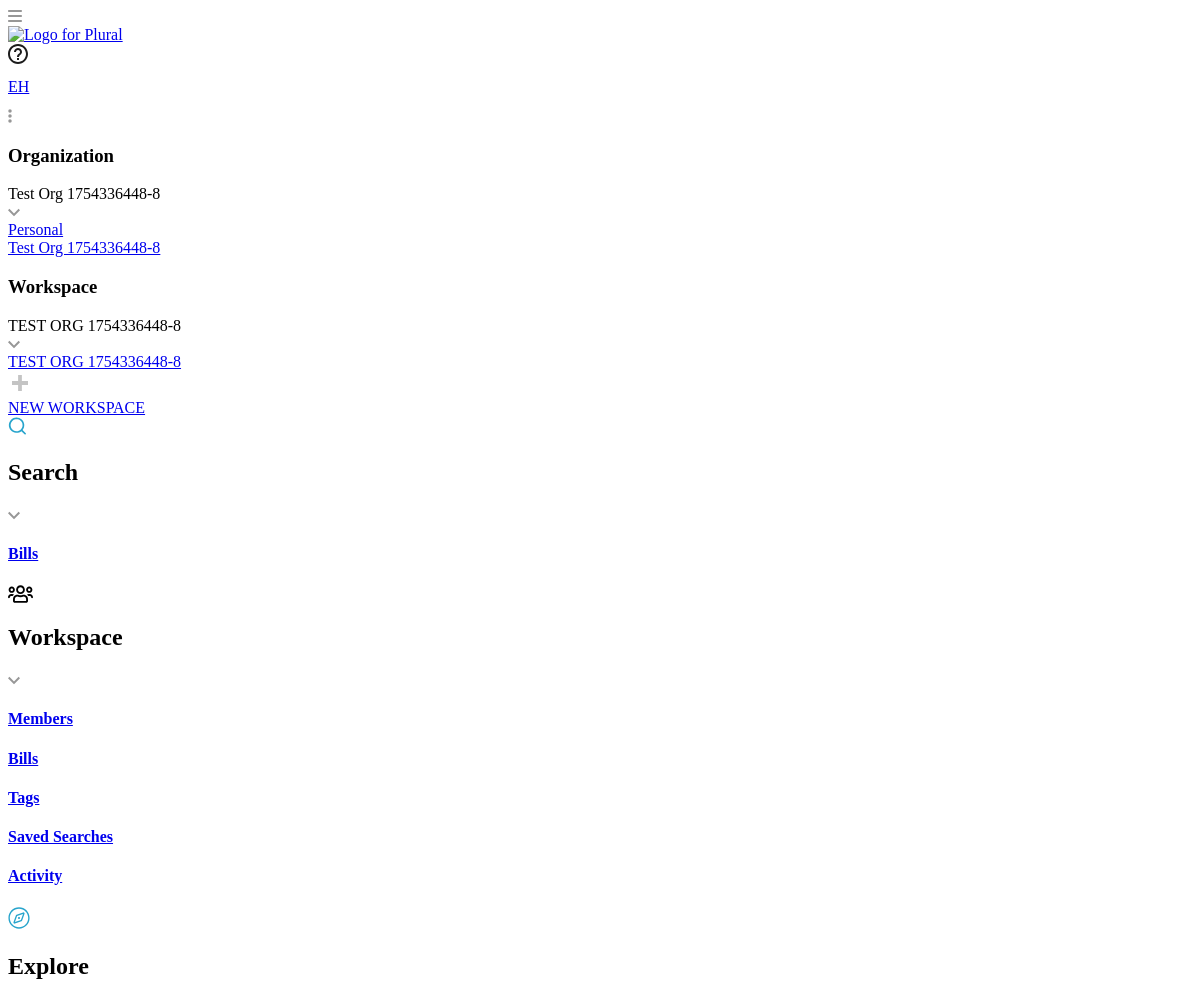 click on "California Financing Law: enforcement and penalties." at bounding box center (600, 2225) 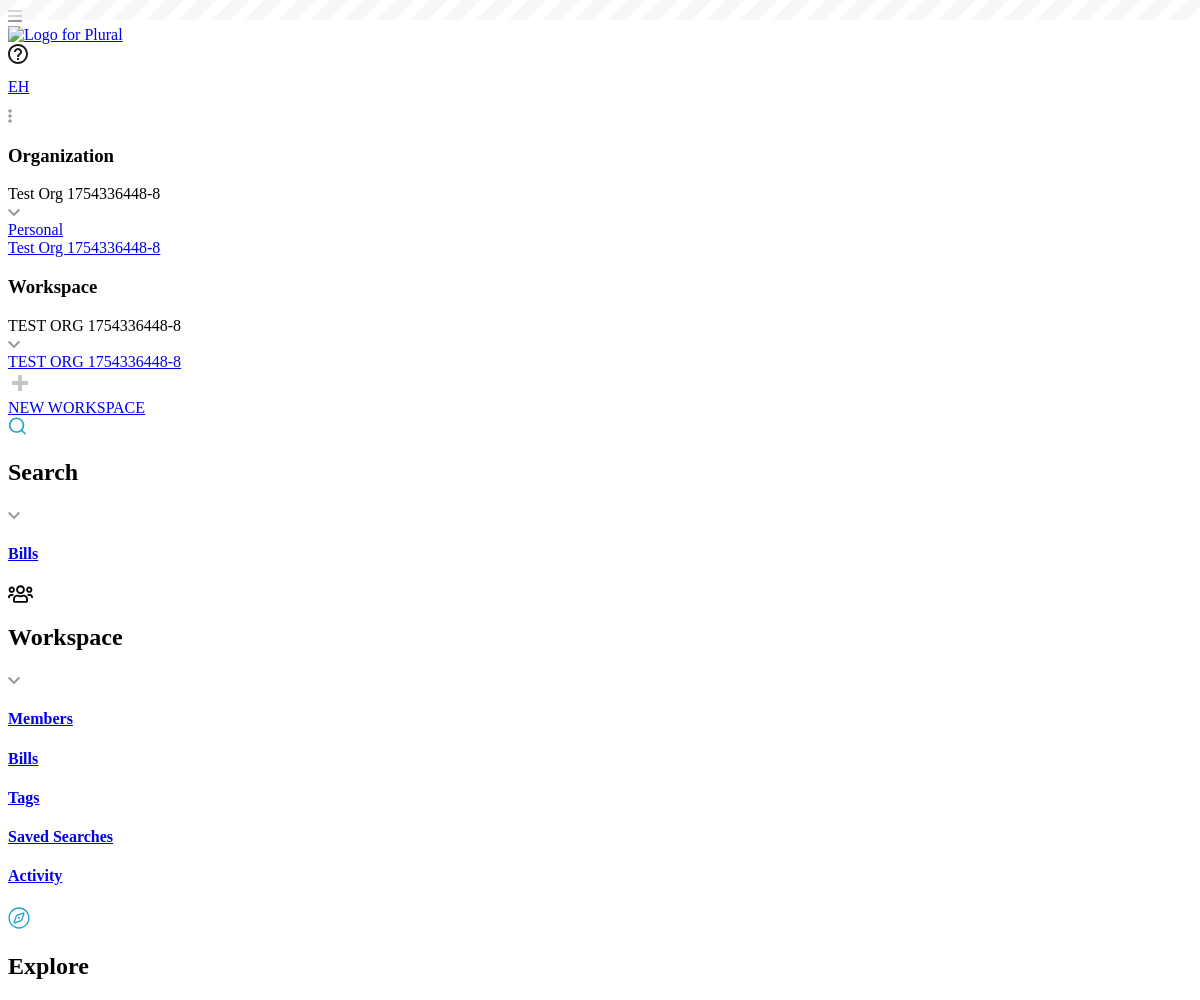click on "Share" at bounding box center [47, 1707] 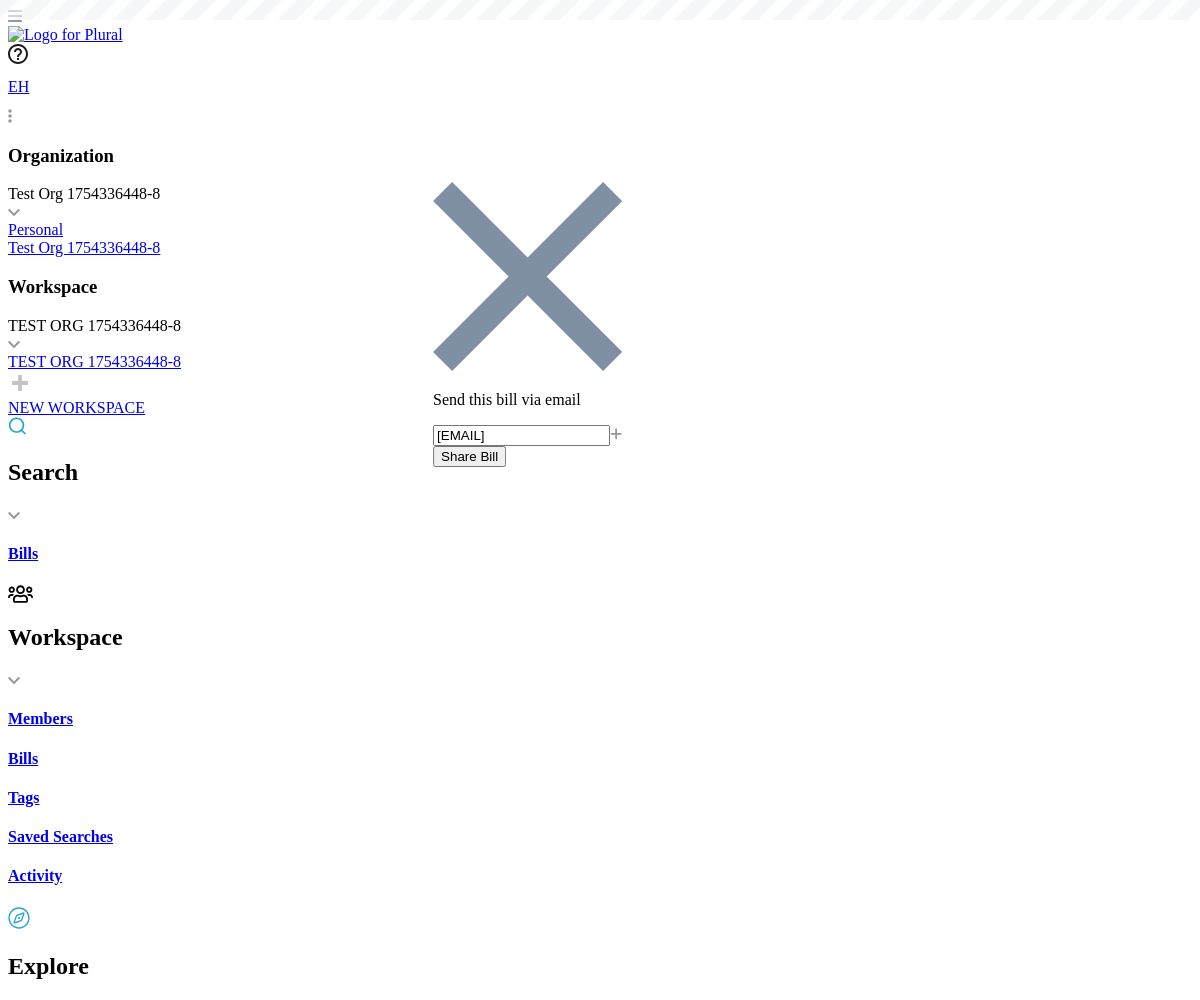 type on "[EMAIL]" 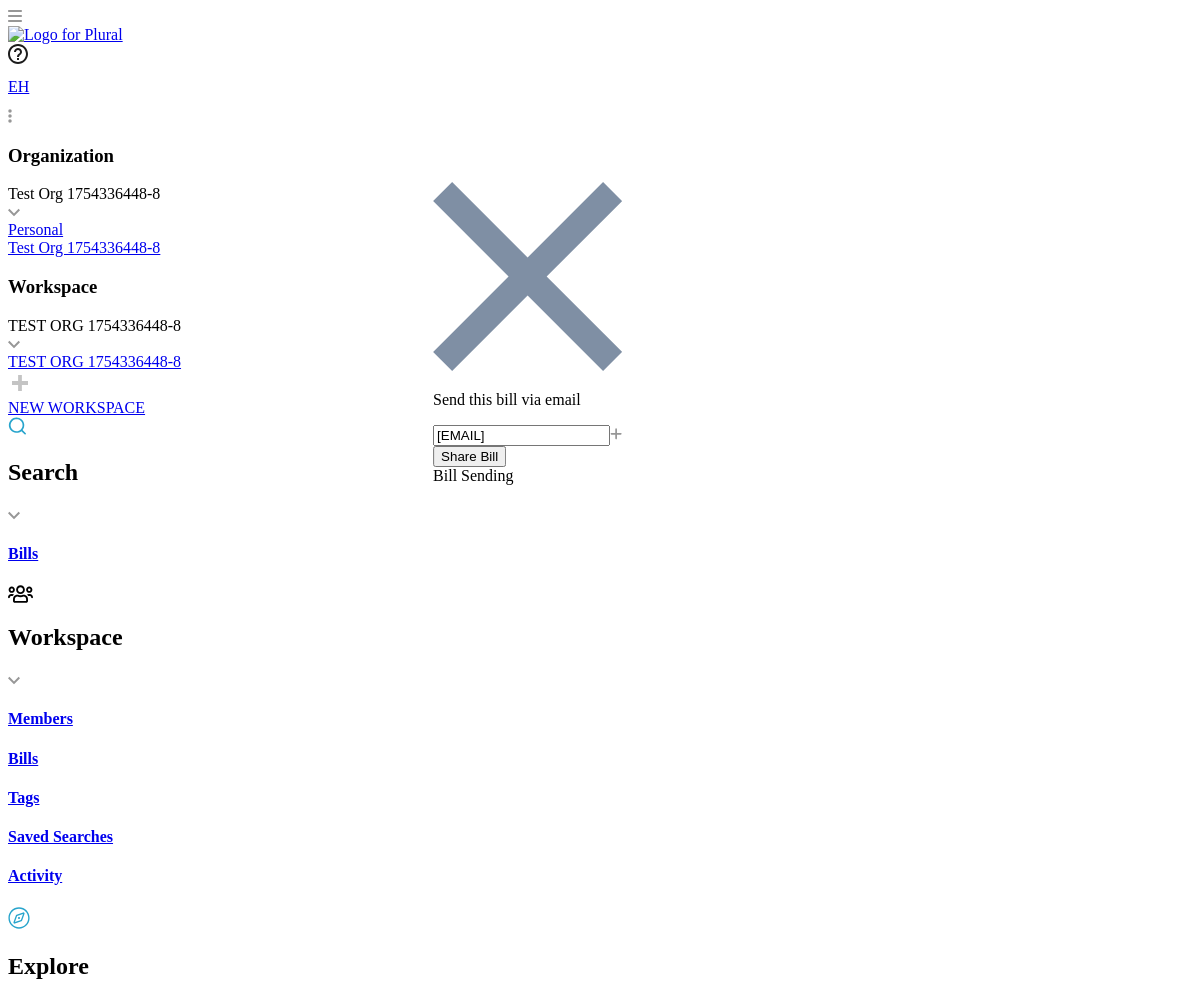 scroll, scrollTop: 0, scrollLeft: 0, axis: both 